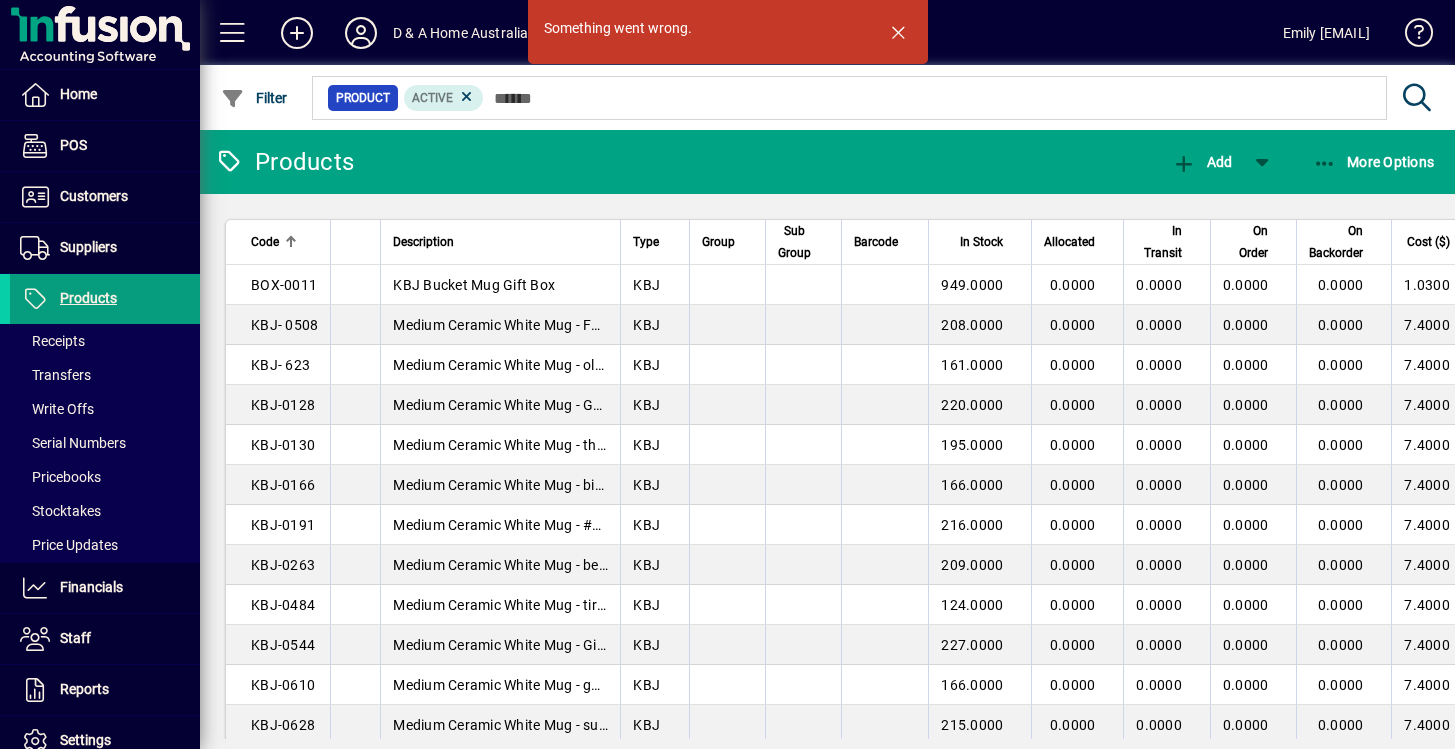 scroll, scrollTop: 0, scrollLeft: 0, axis: both 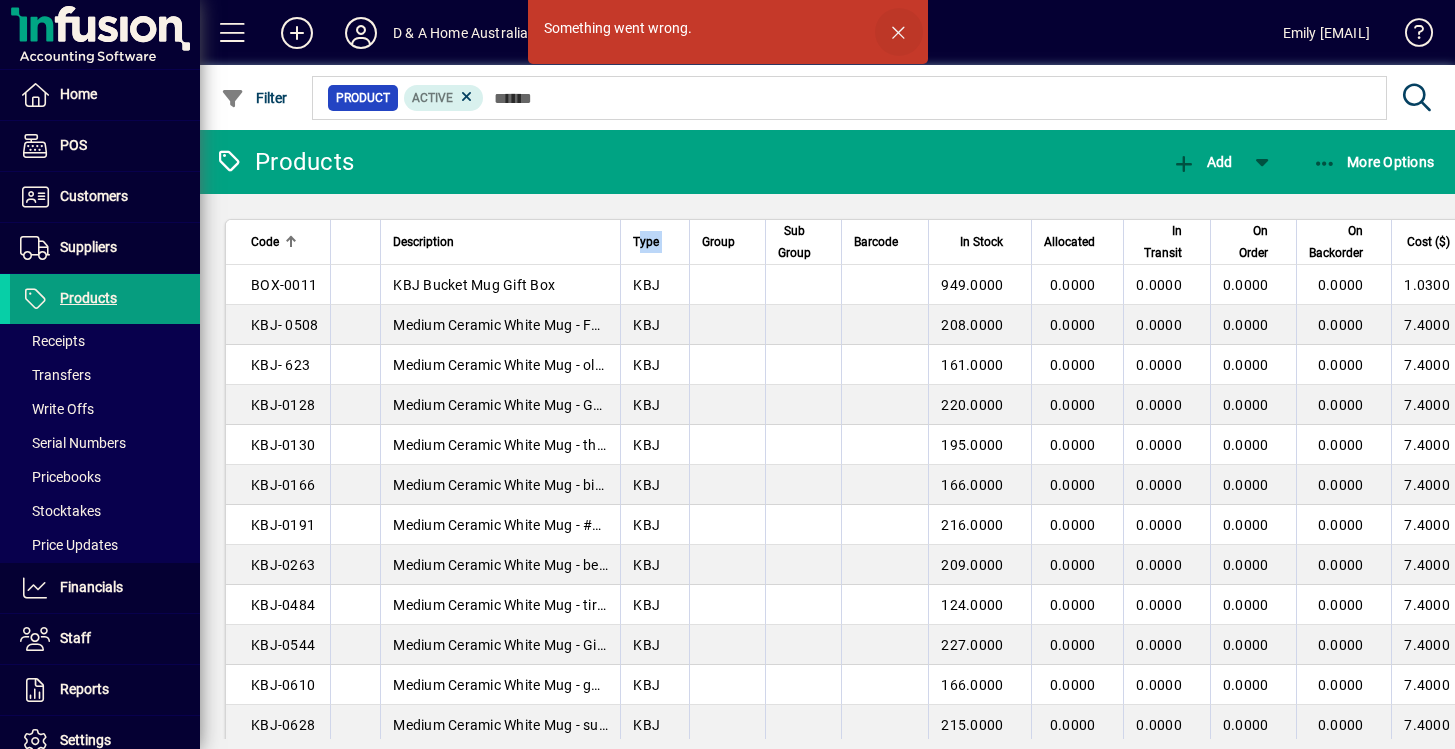 click 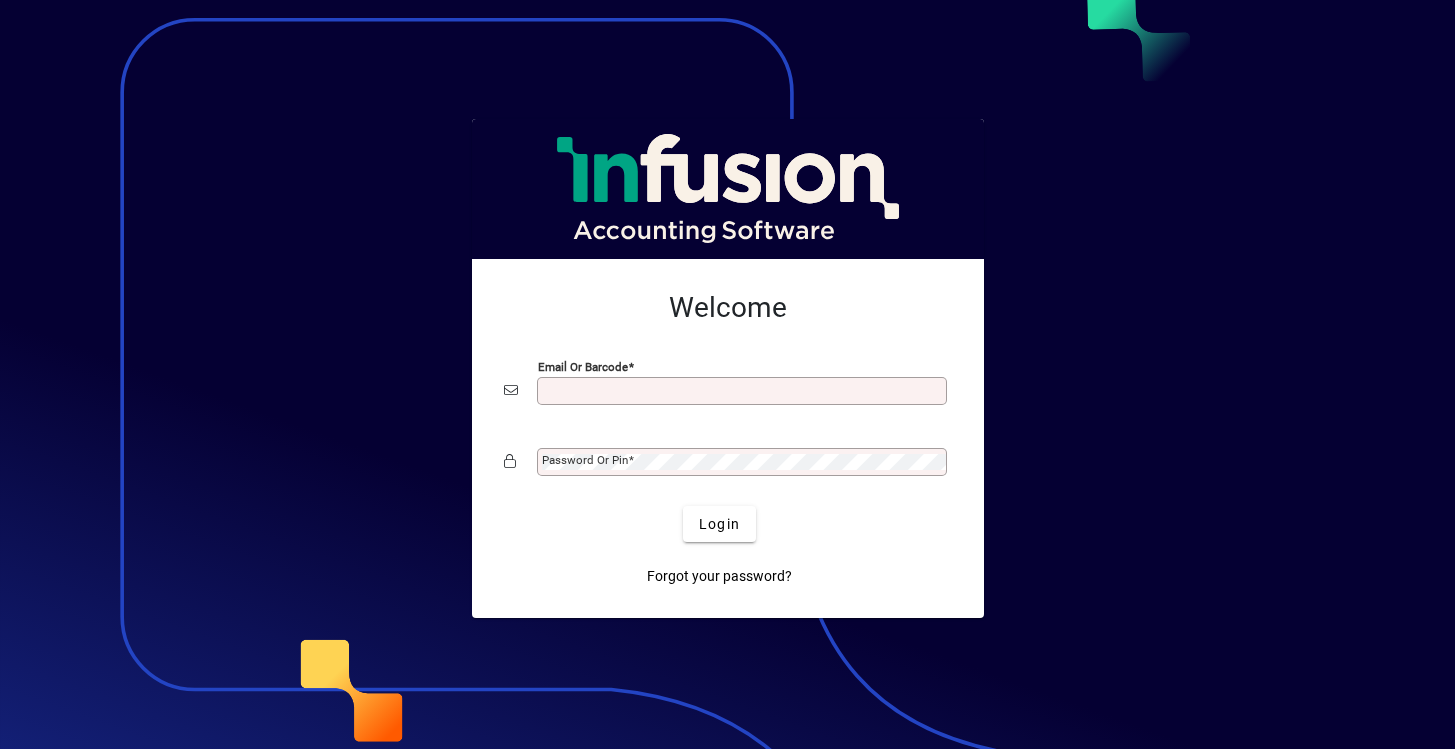 scroll, scrollTop: 0, scrollLeft: 0, axis: both 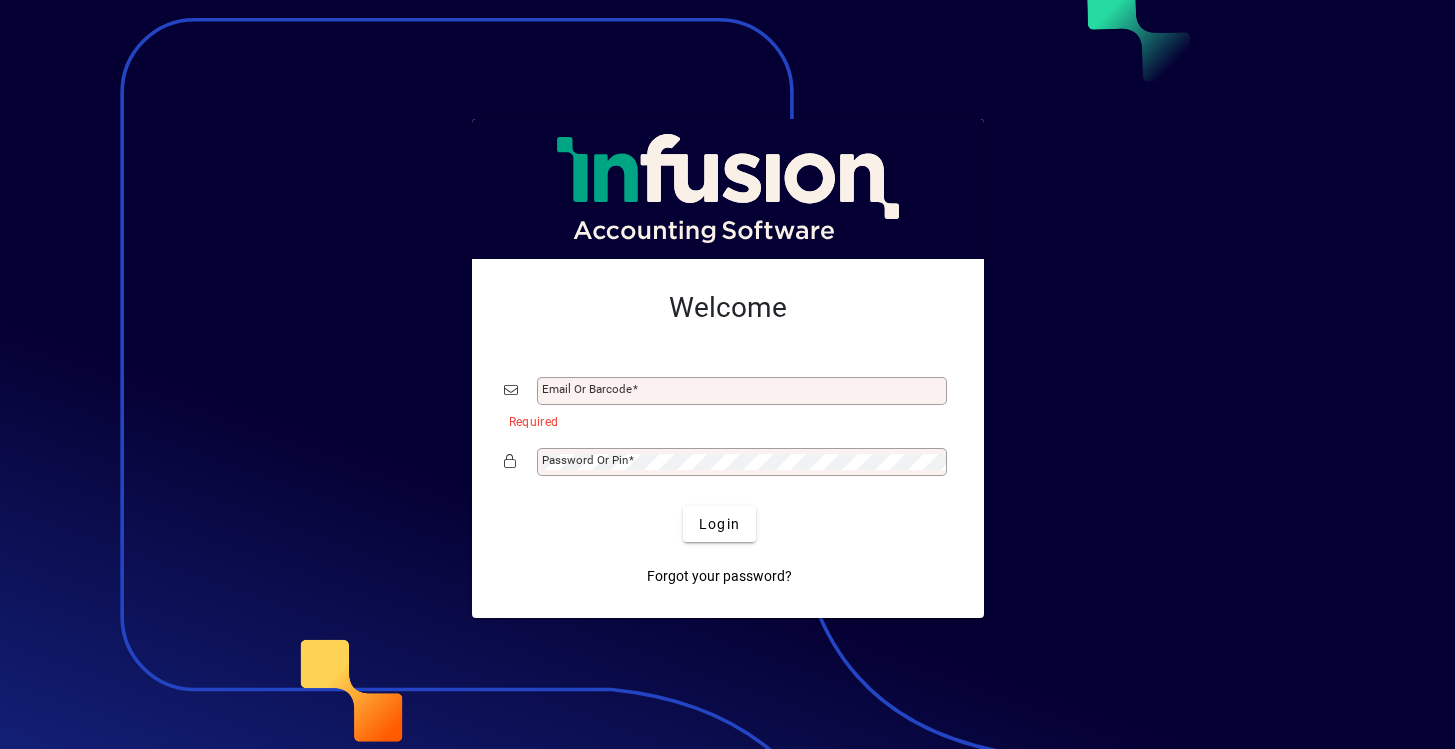 type on "**********" 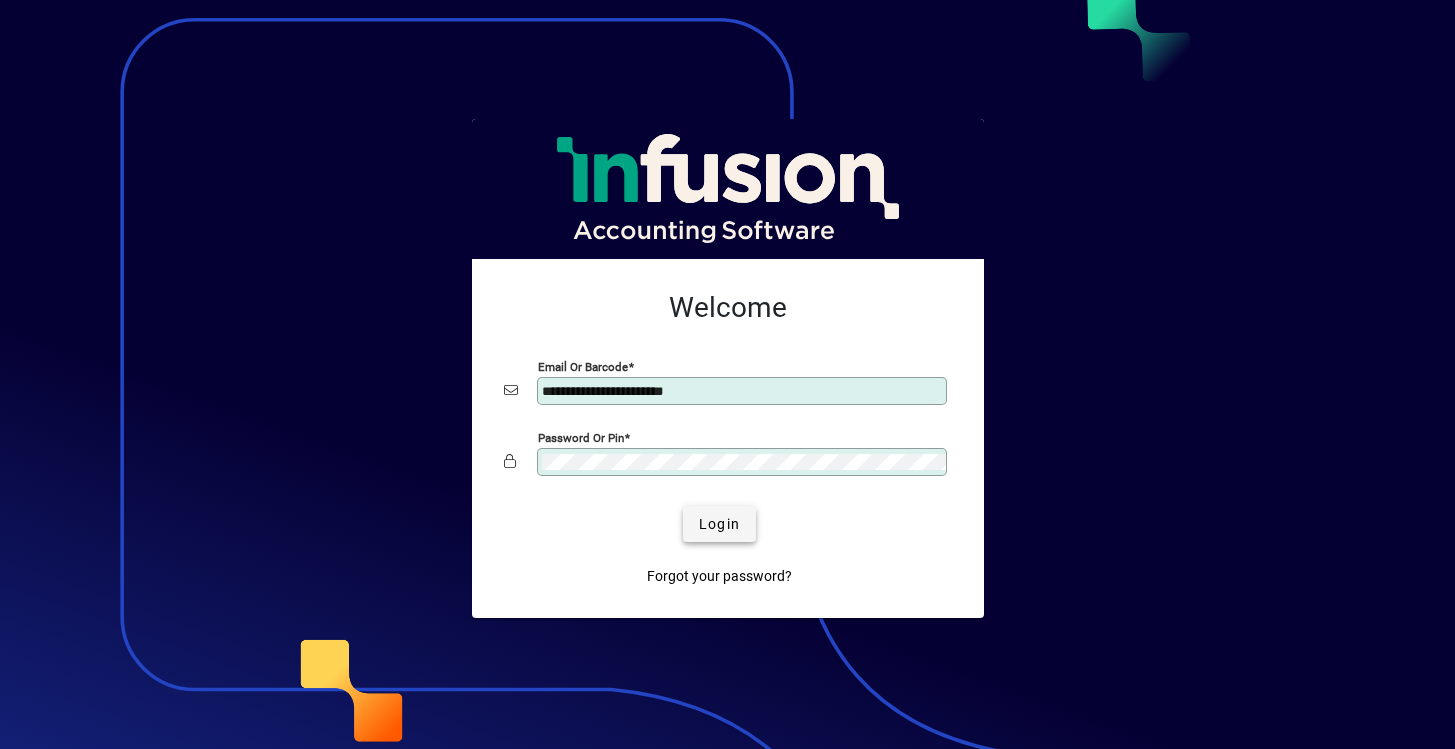 click on "Login" 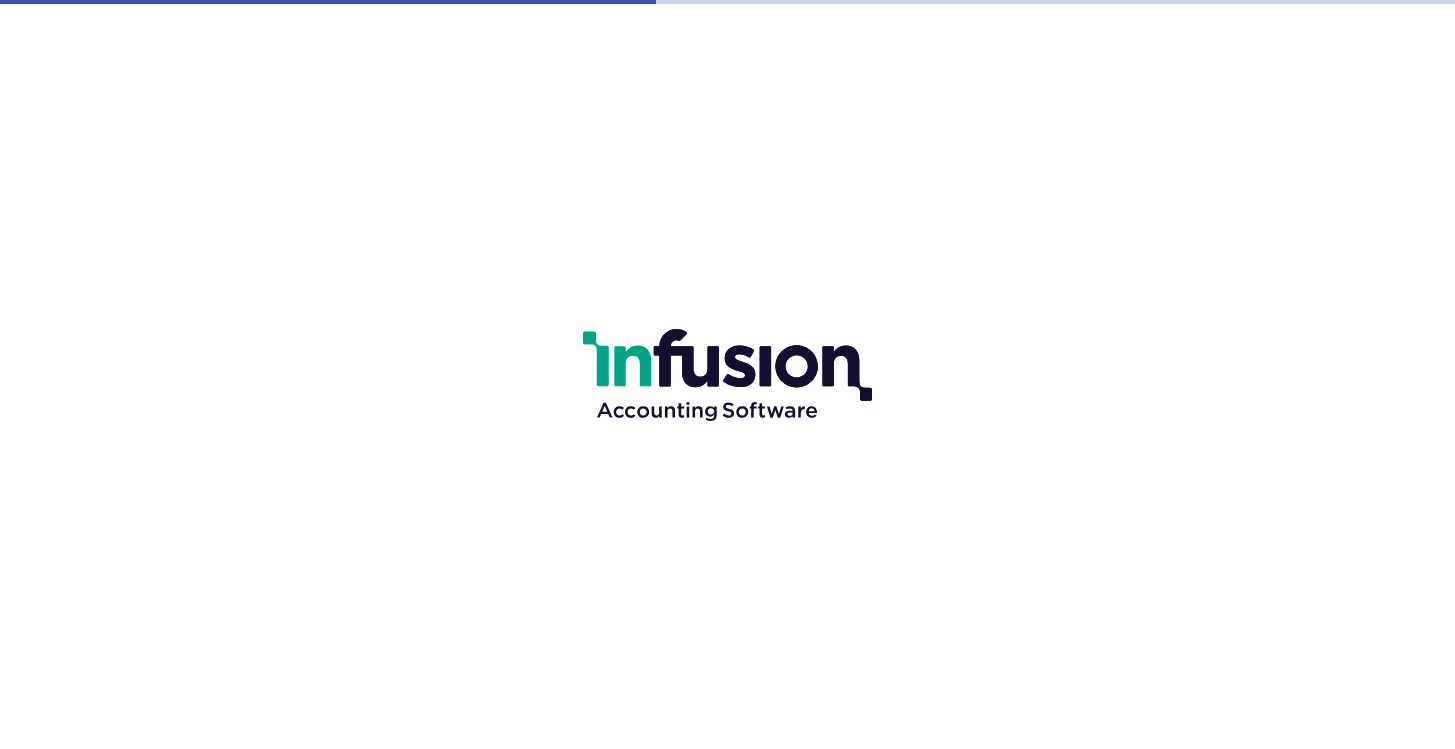 scroll, scrollTop: 0, scrollLeft: 0, axis: both 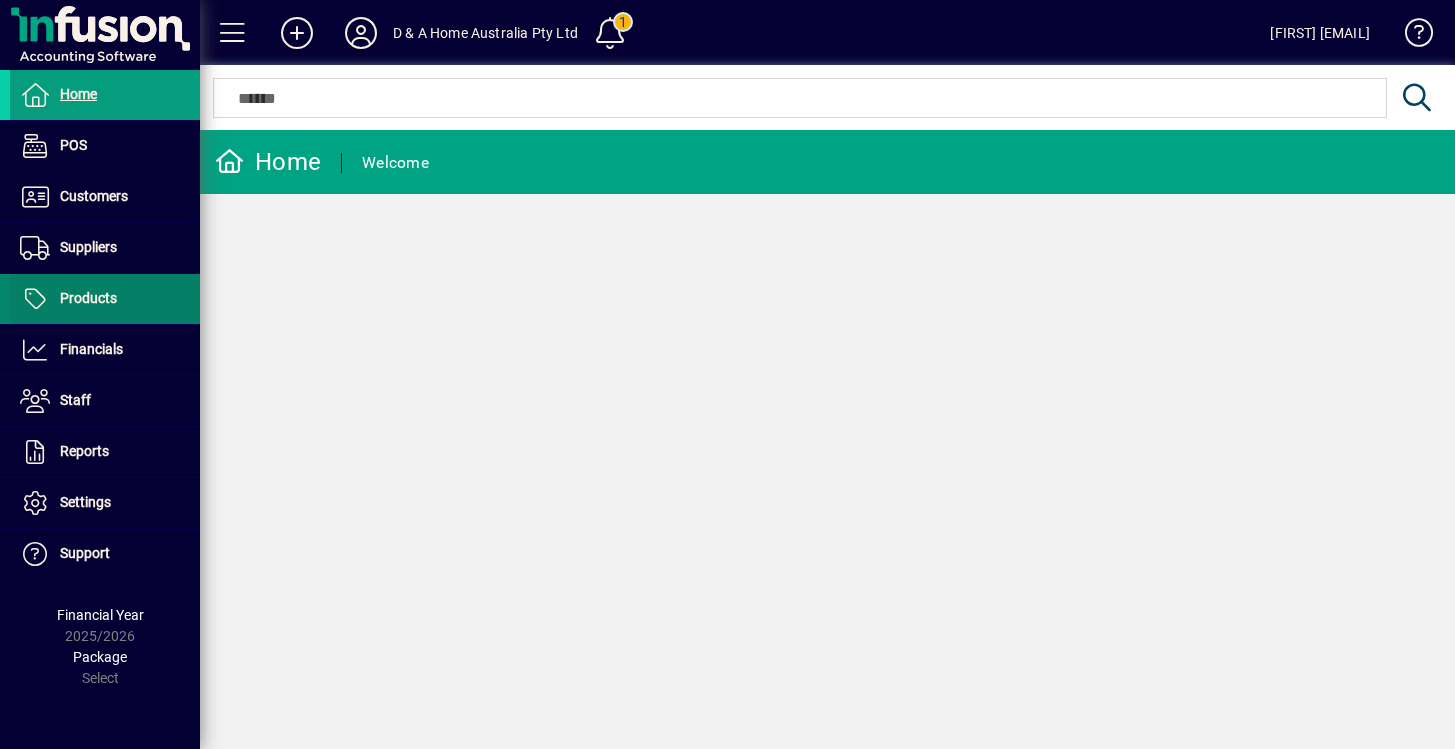 click at bounding box center (105, 299) 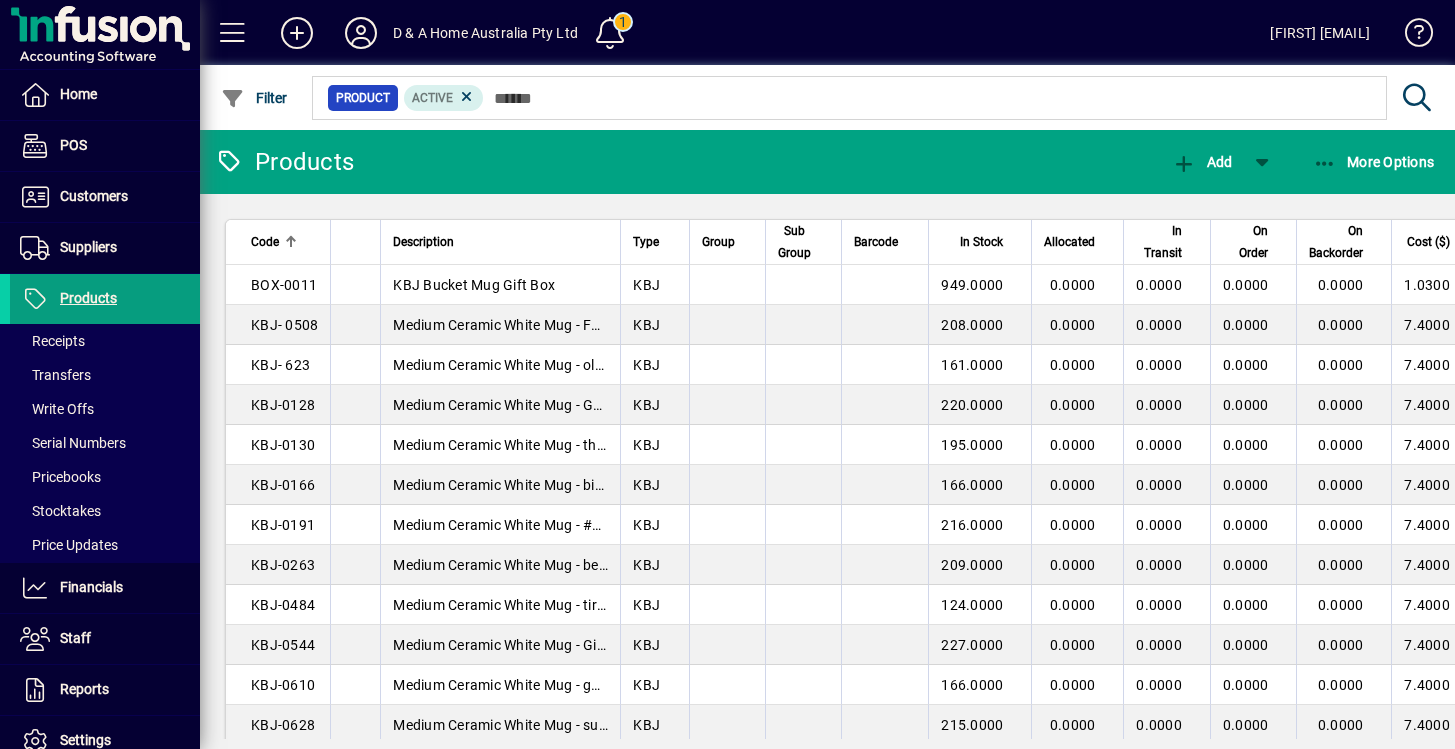 drag, startPoint x: 617, startPoint y: 245, endPoint x: 700, endPoint y: 245, distance: 83 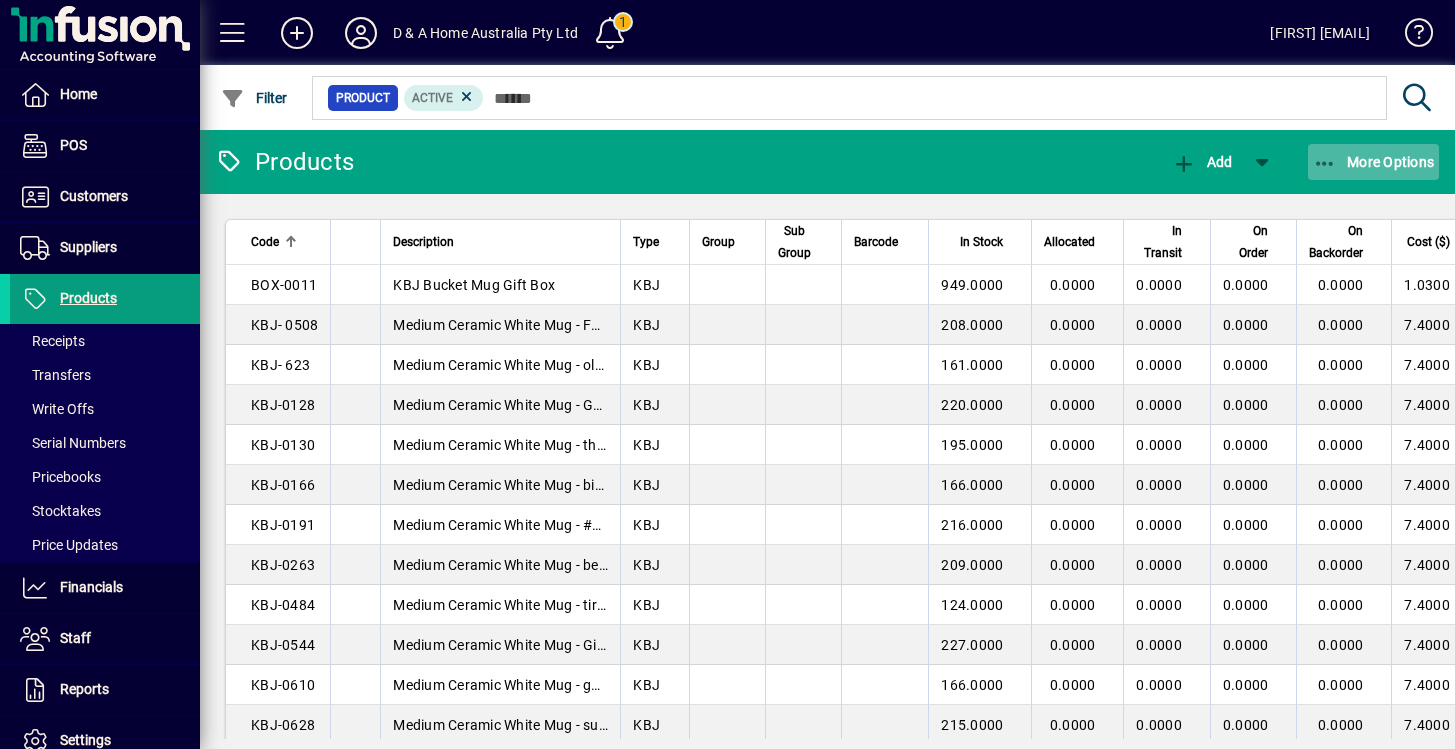 click 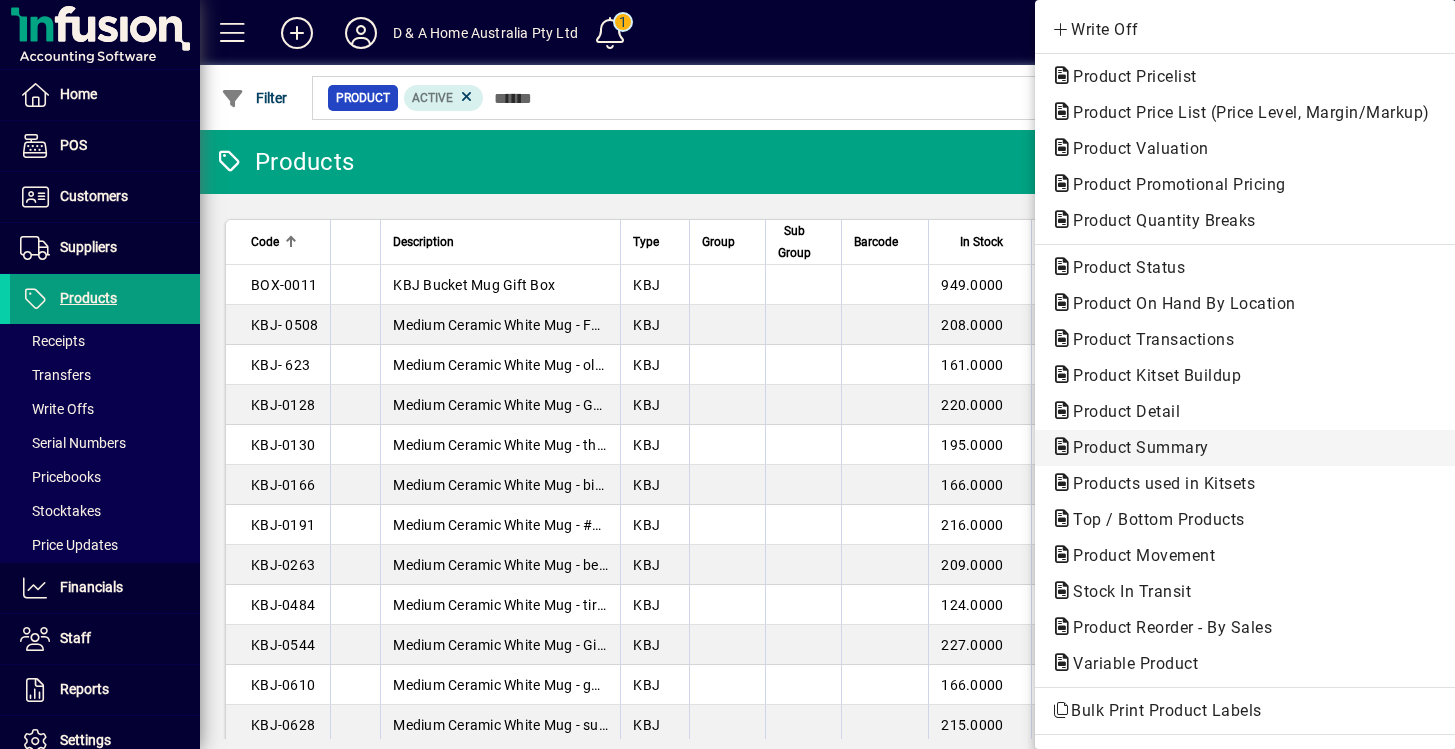 scroll, scrollTop: 139, scrollLeft: 0, axis: vertical 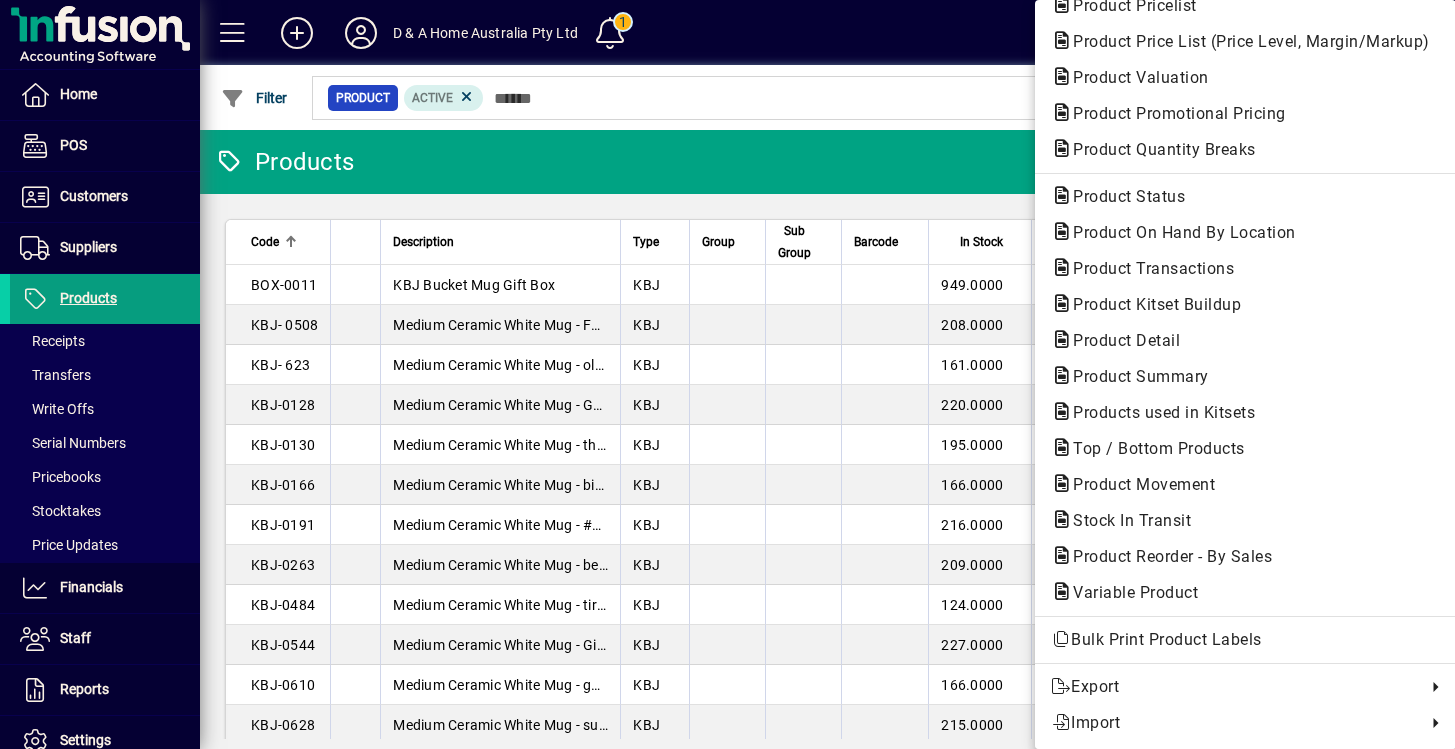 click at bounding box center (727, 374) 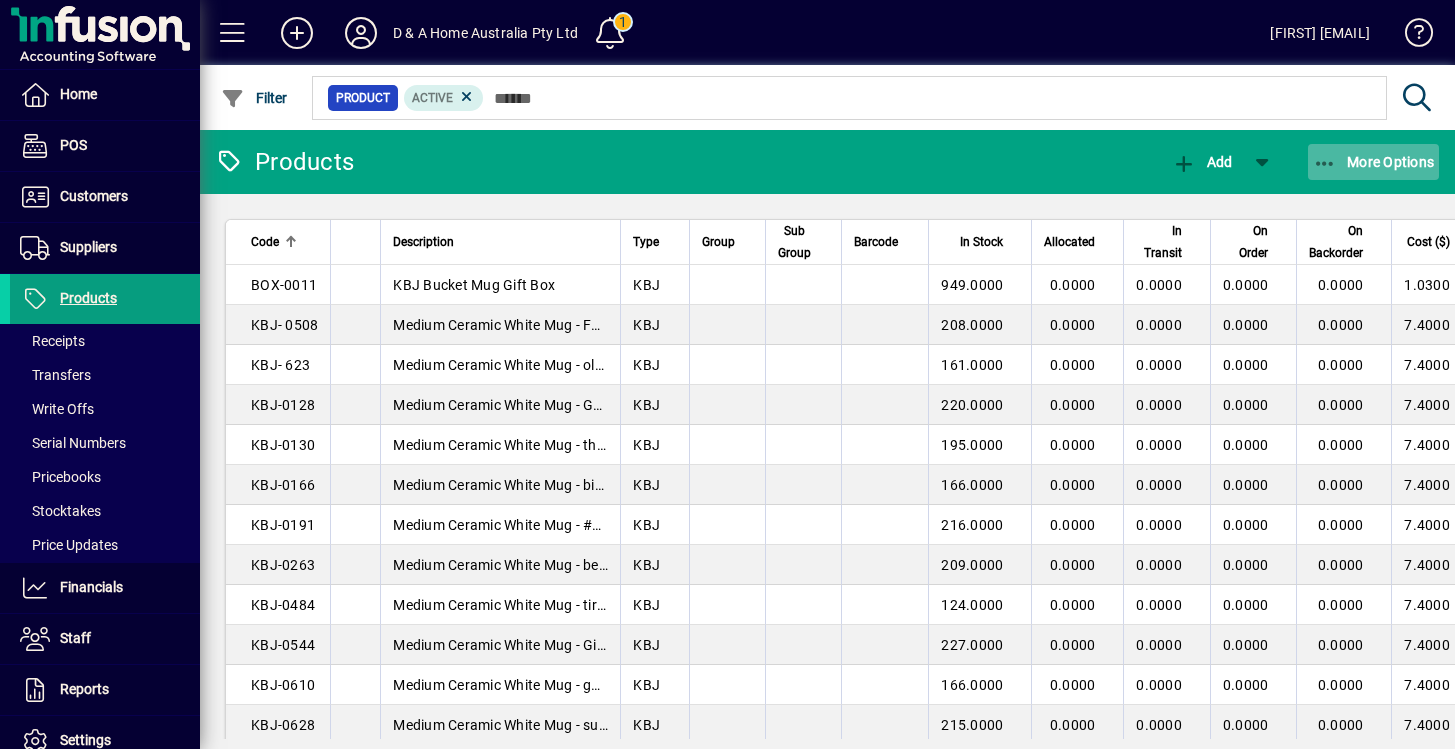 click 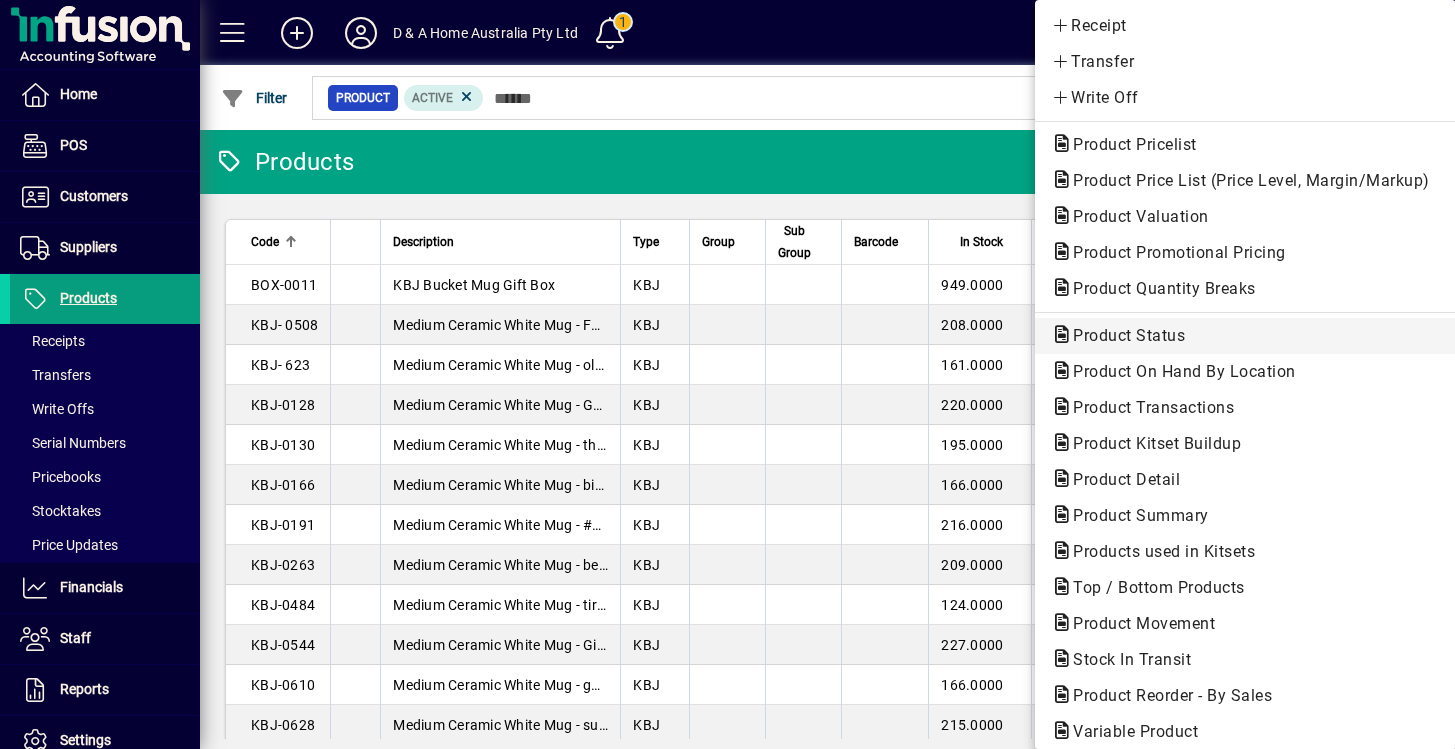 scroll, scrollTop: 139, scrollLeft: 0, axis: vertical 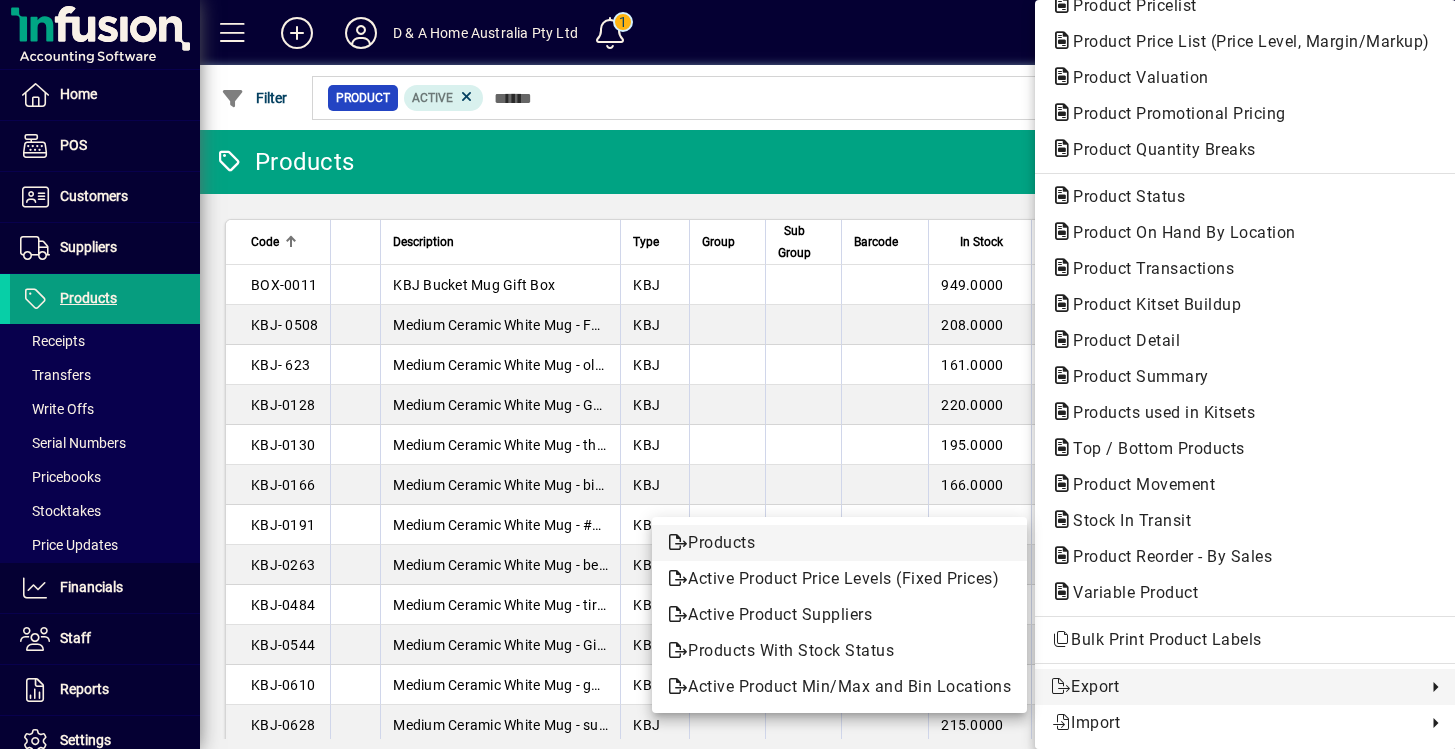 click on "Products" at bounding box center [839, 543] 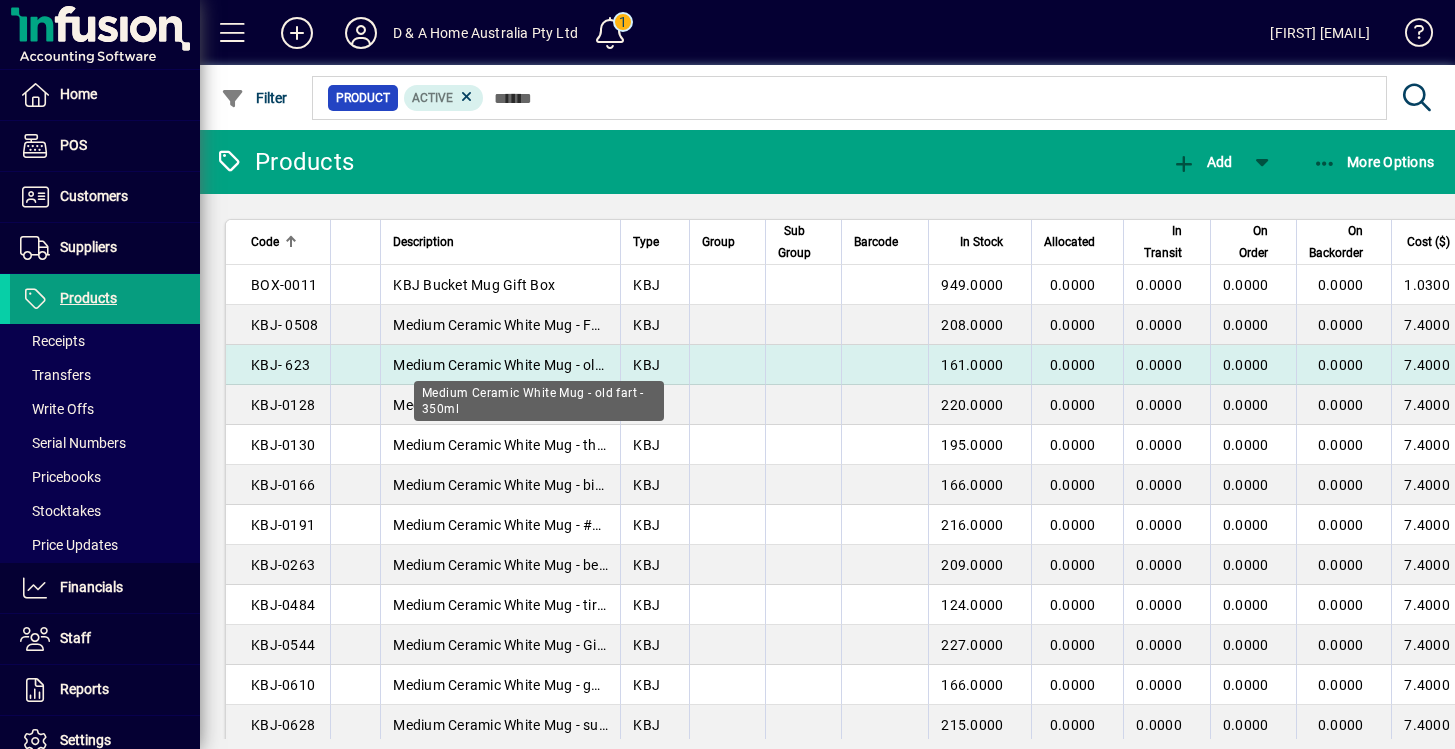 click on "Medium Ceramic White Mug - old fart - 350ml" at bounding box center (537, 365) 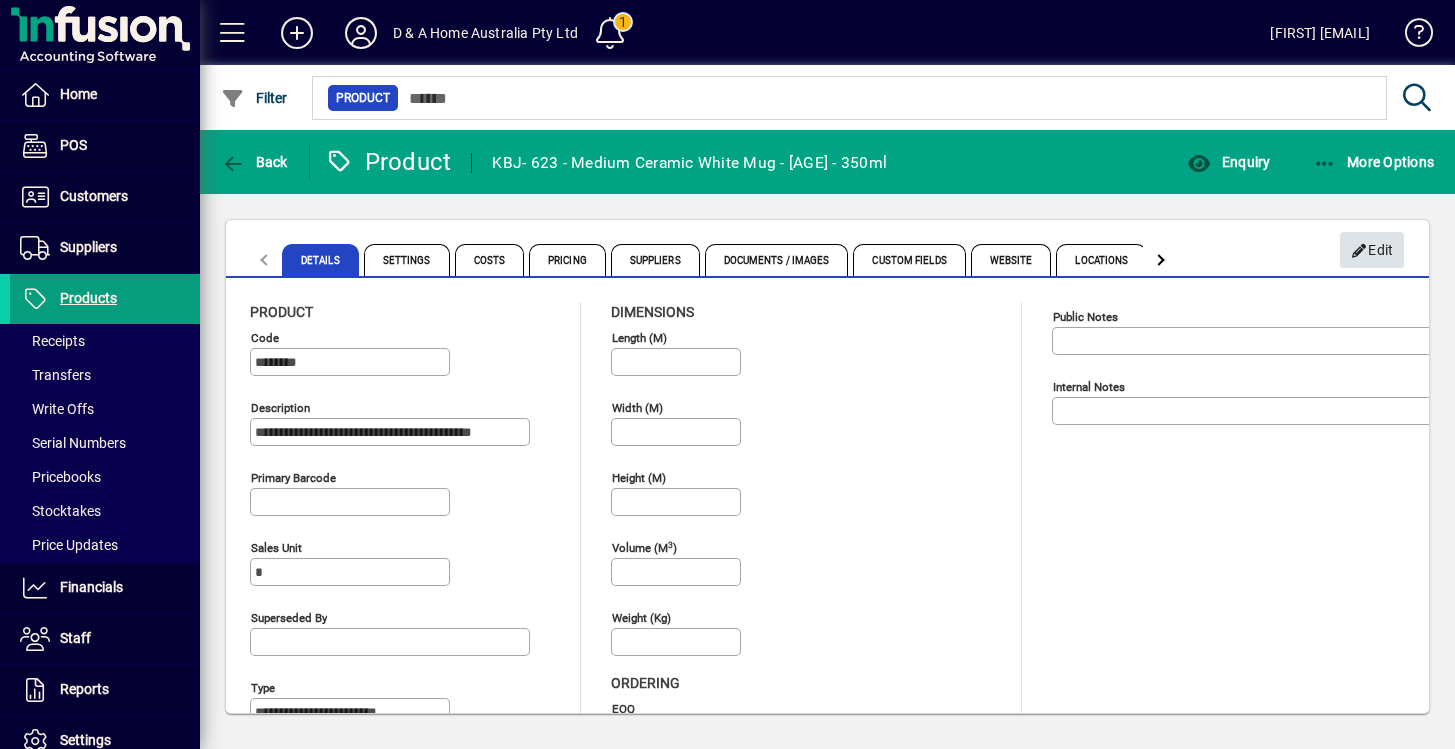 click on "Edit" 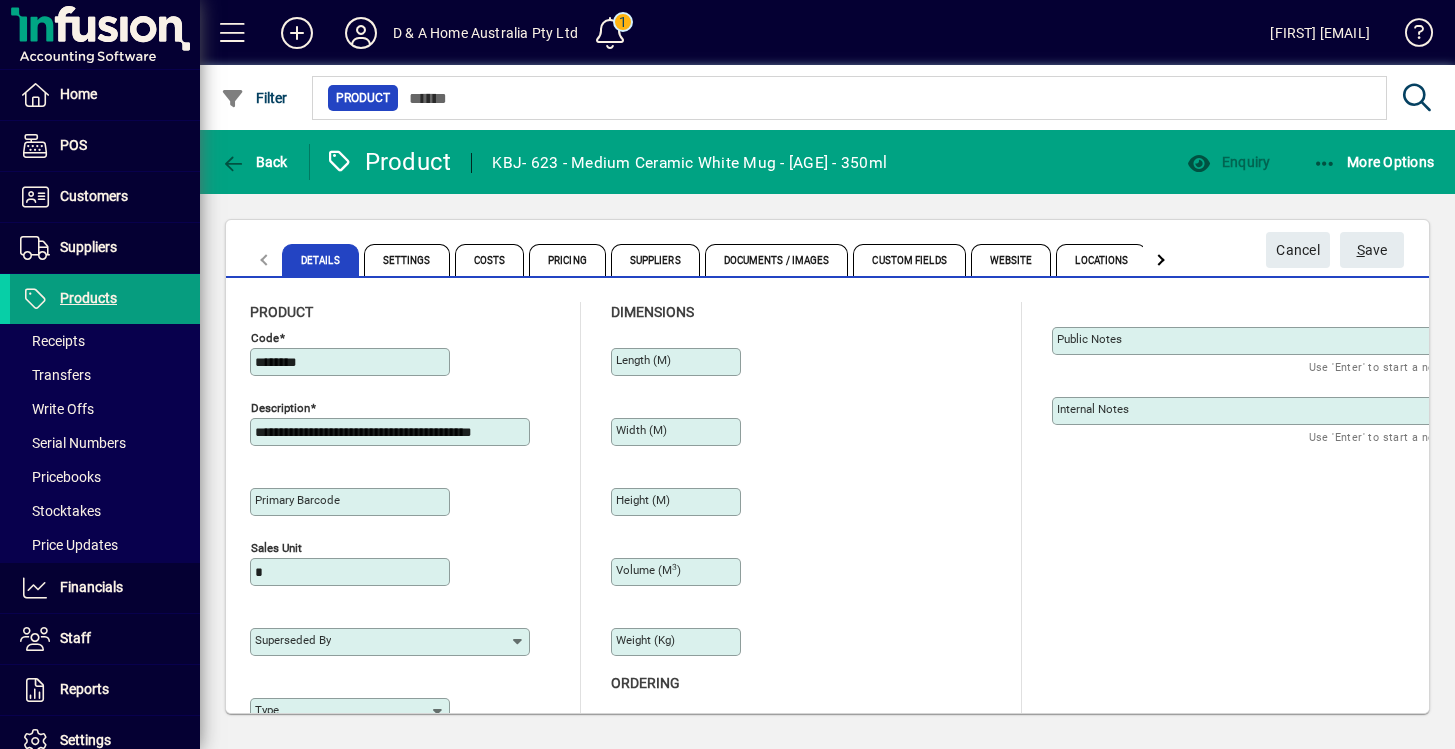 type on "**********" 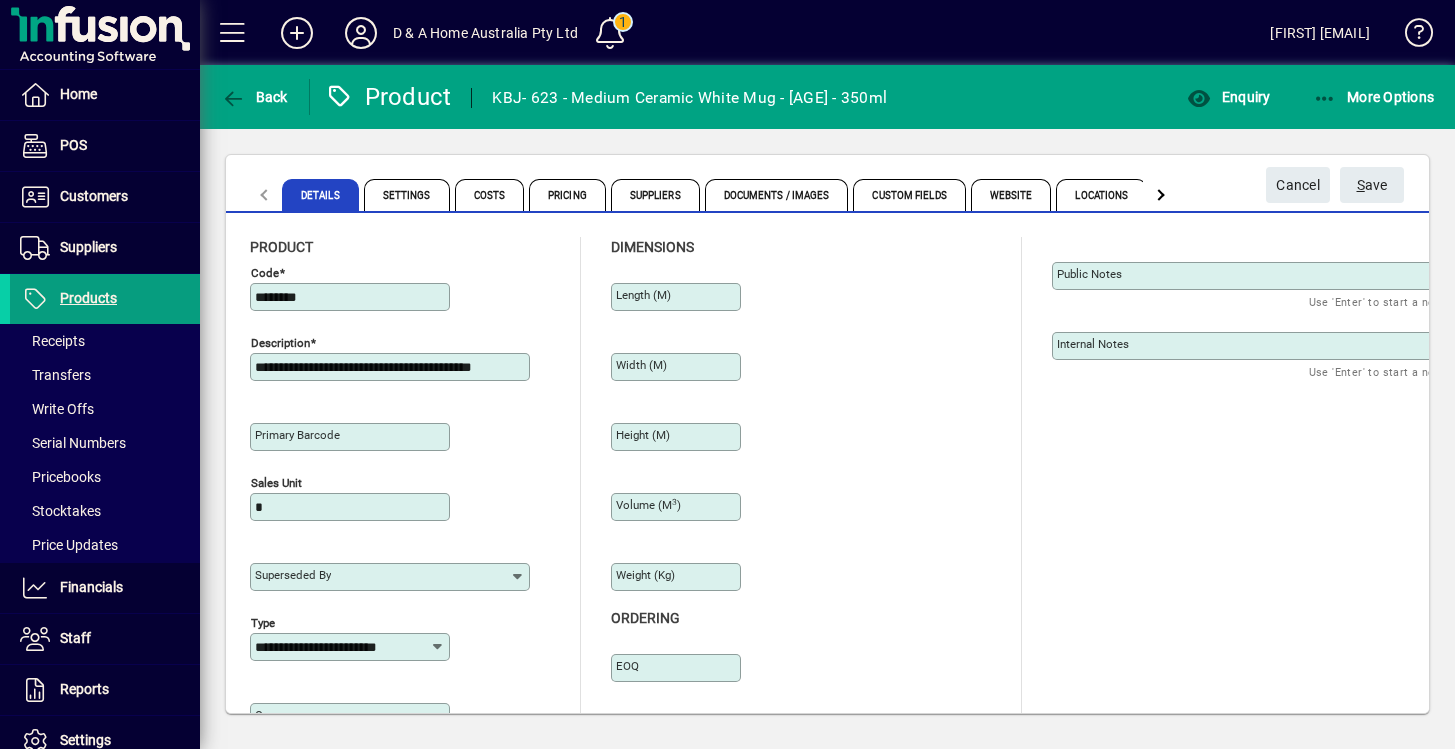 click on "********" at bounding box center (352, 297) 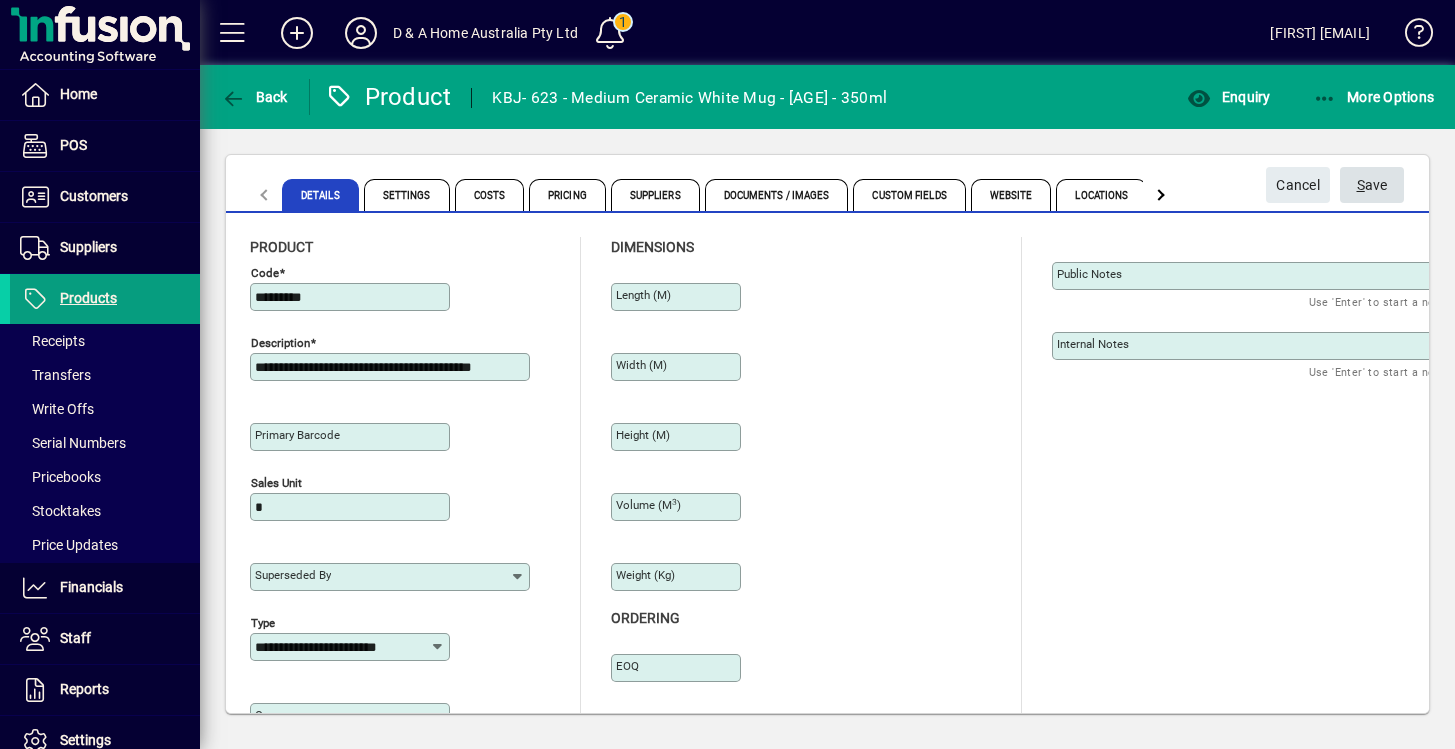 type on "*********" 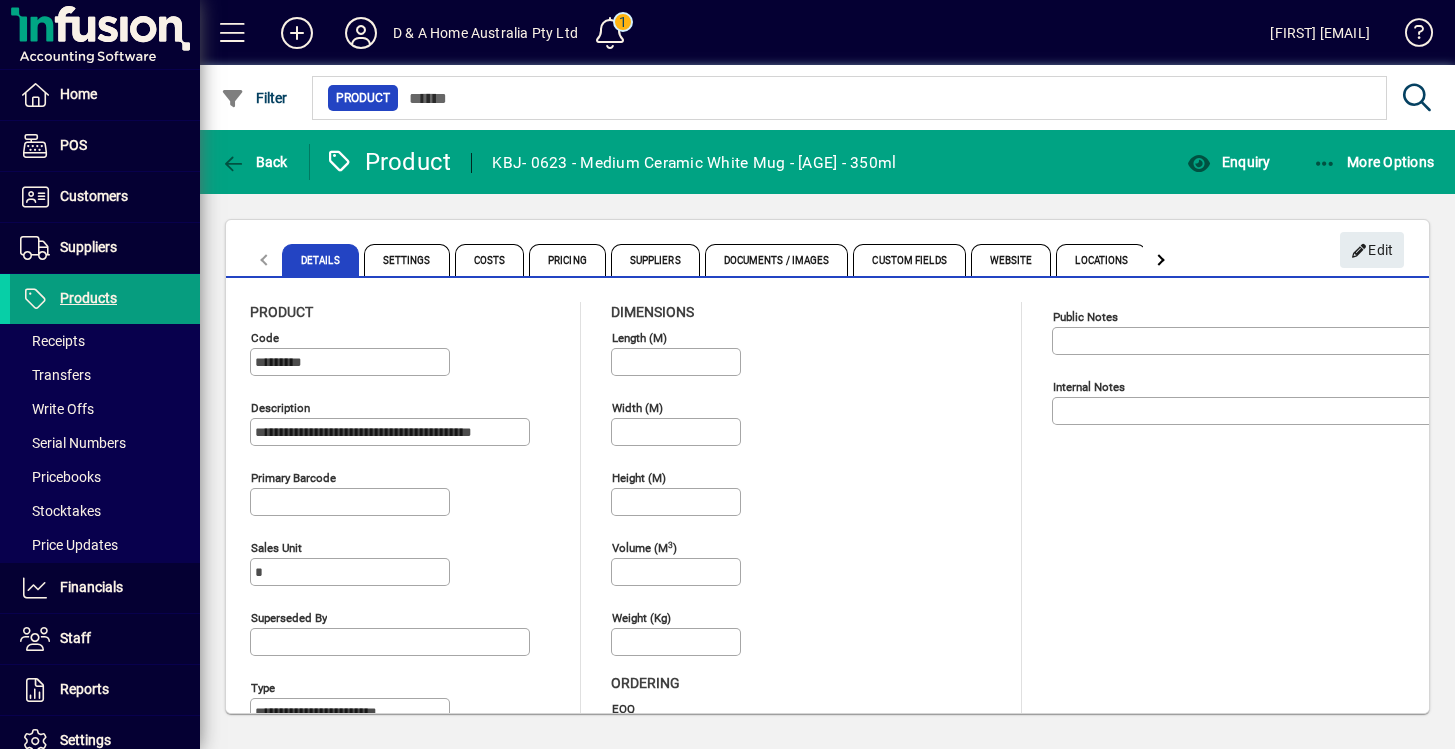 click on "Details Settings Costs Pricing Suppliers Documents / Images Custom Fields Website Locations Prompts" 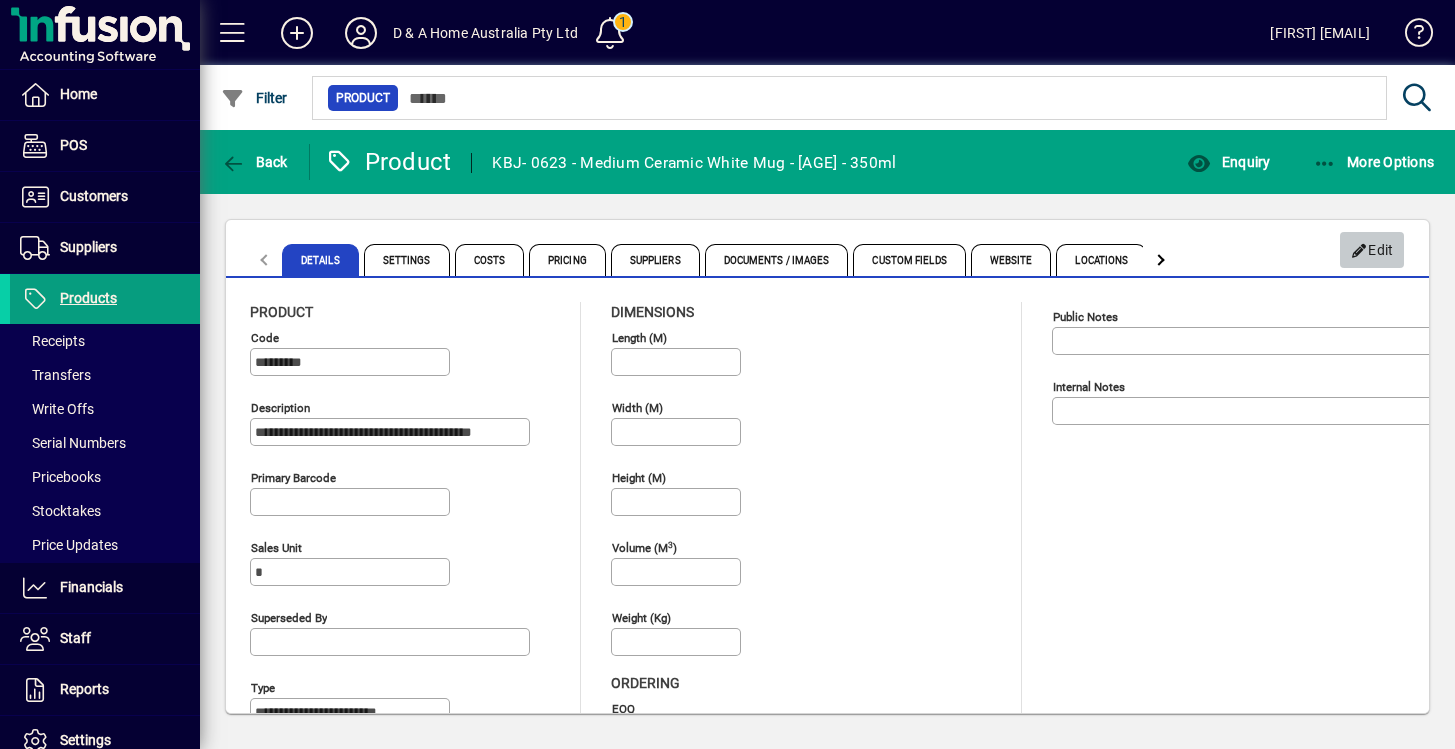 click 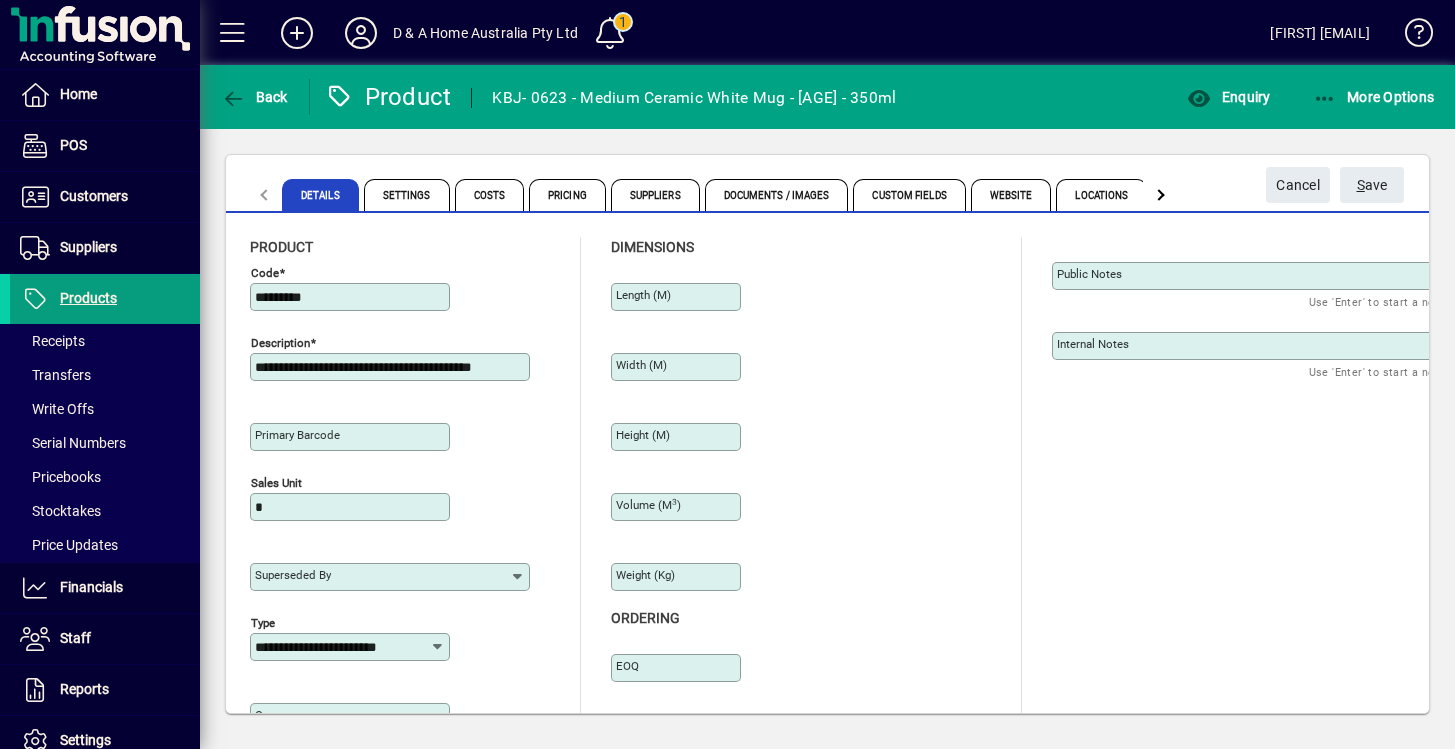 click on "*********" at bounding box center (352, 297) 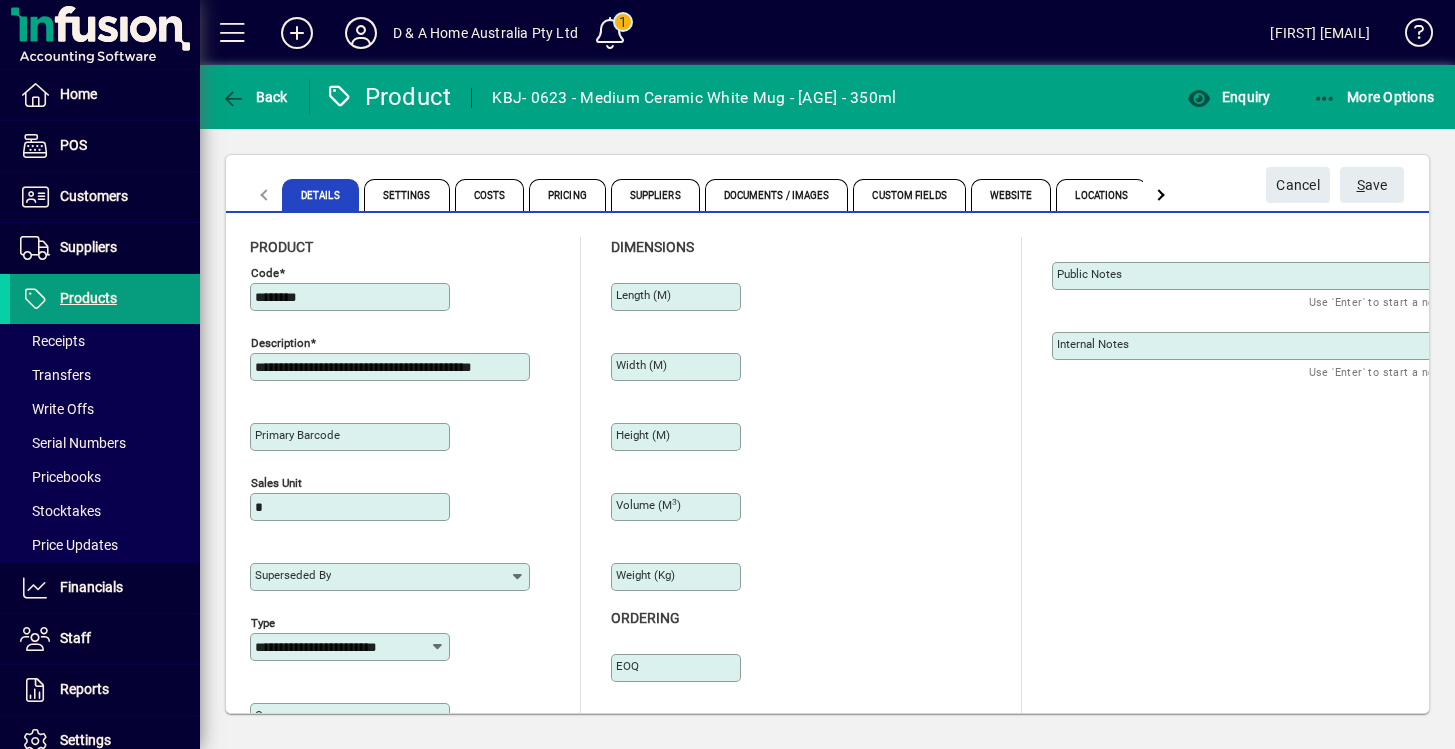 type on "********" 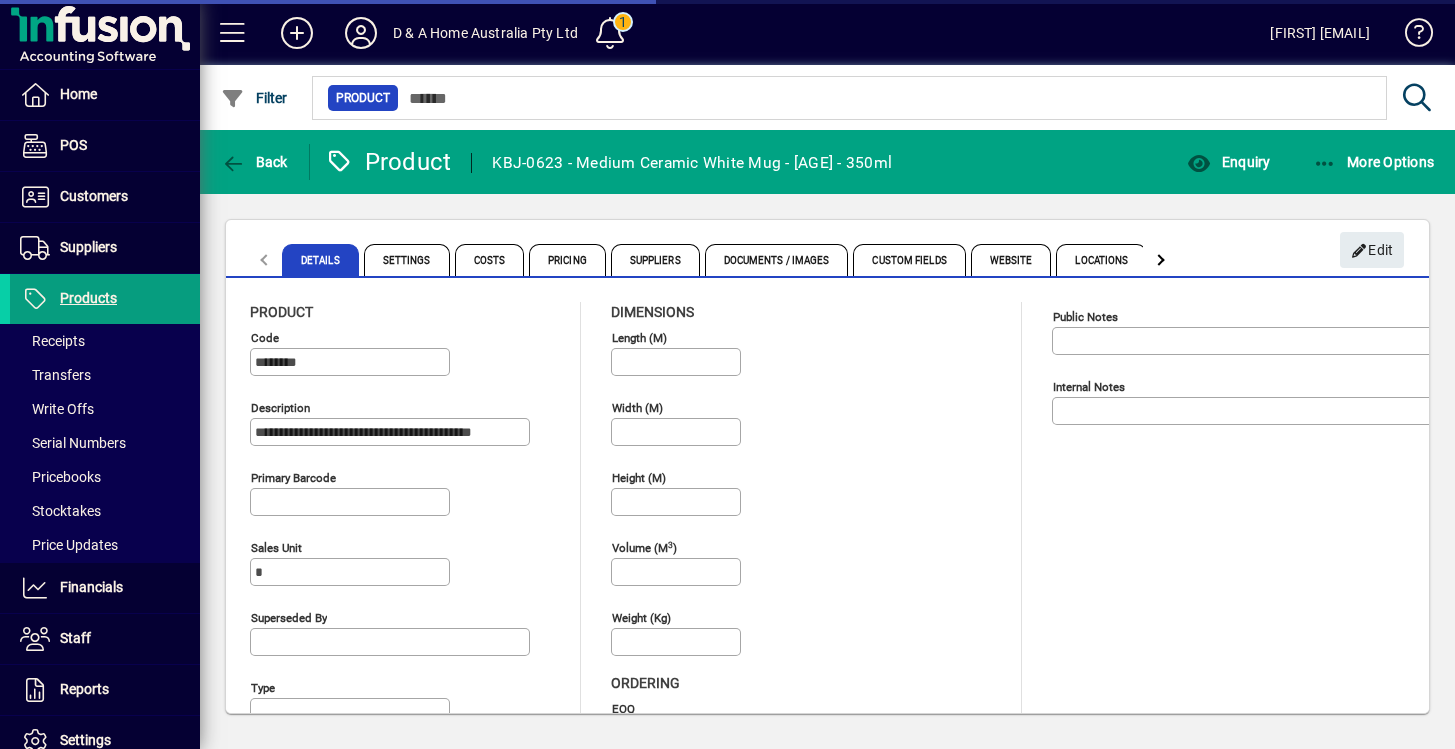 type on "**********" 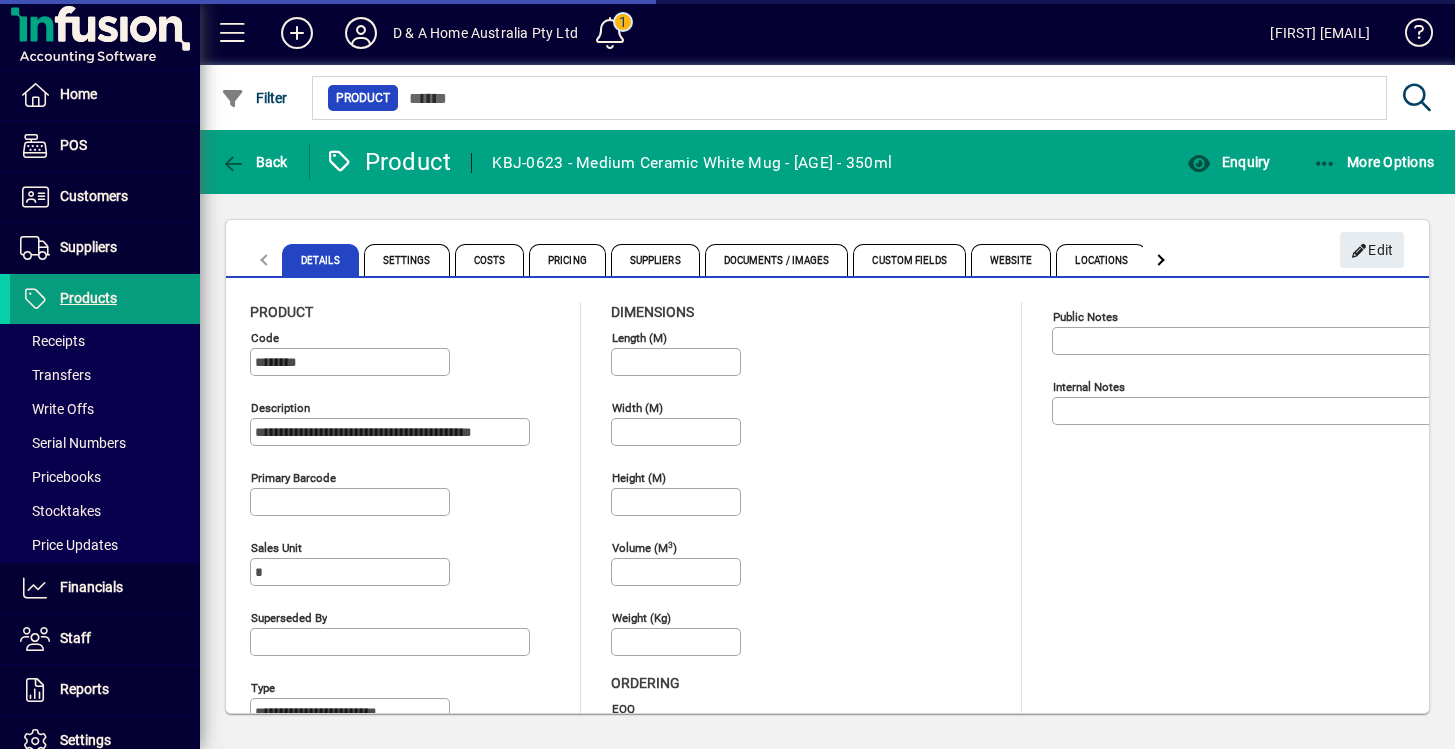 type on "****" 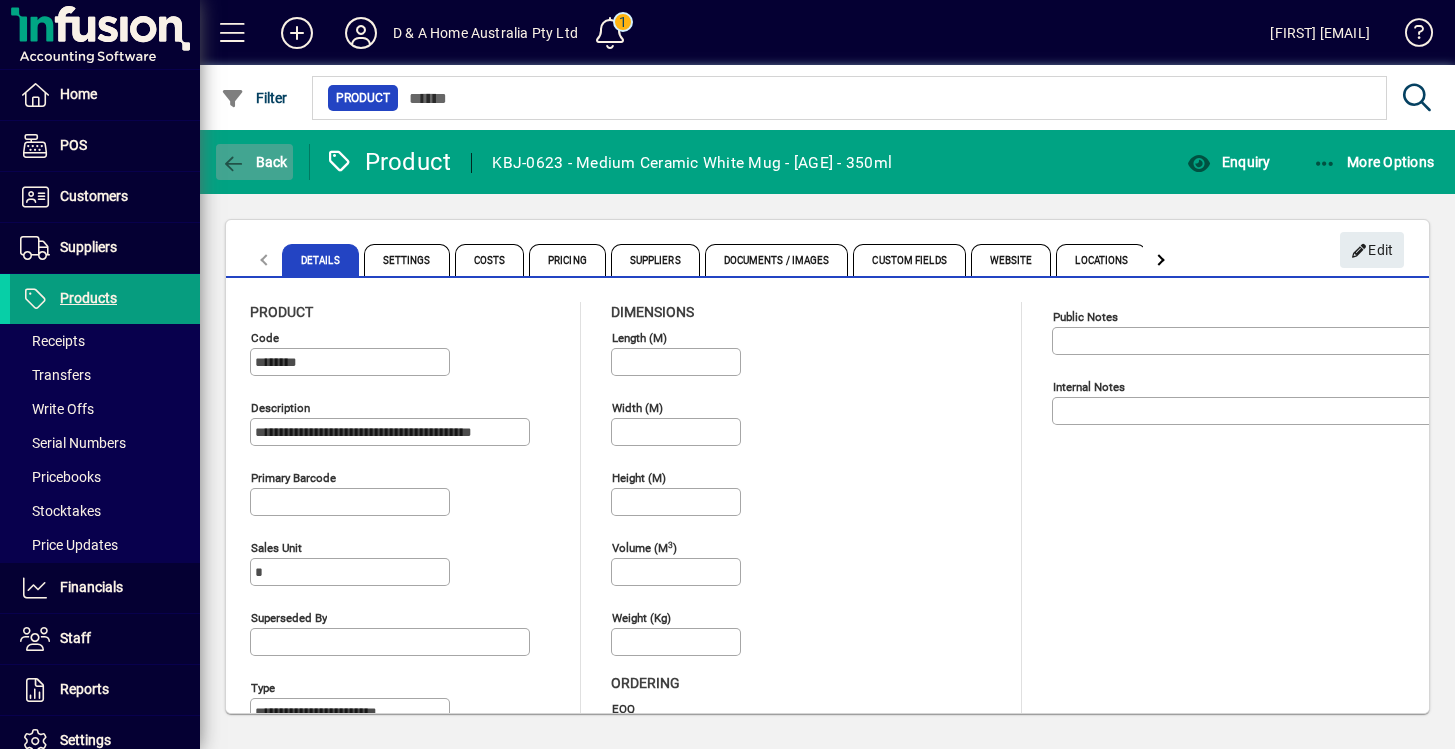 click 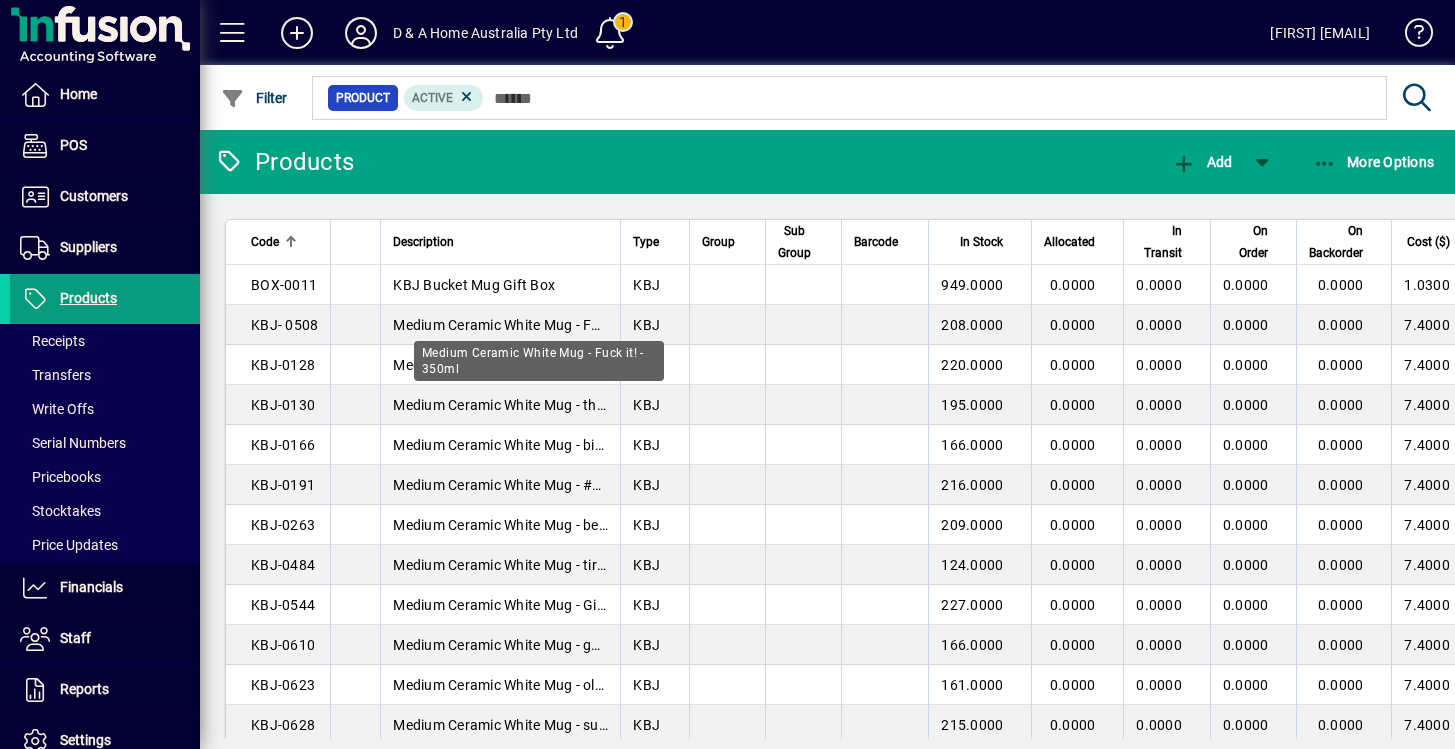 click on "Medium Ceramic White Mug - Fuck it! - 350ml" at bounding box center [539, 361] 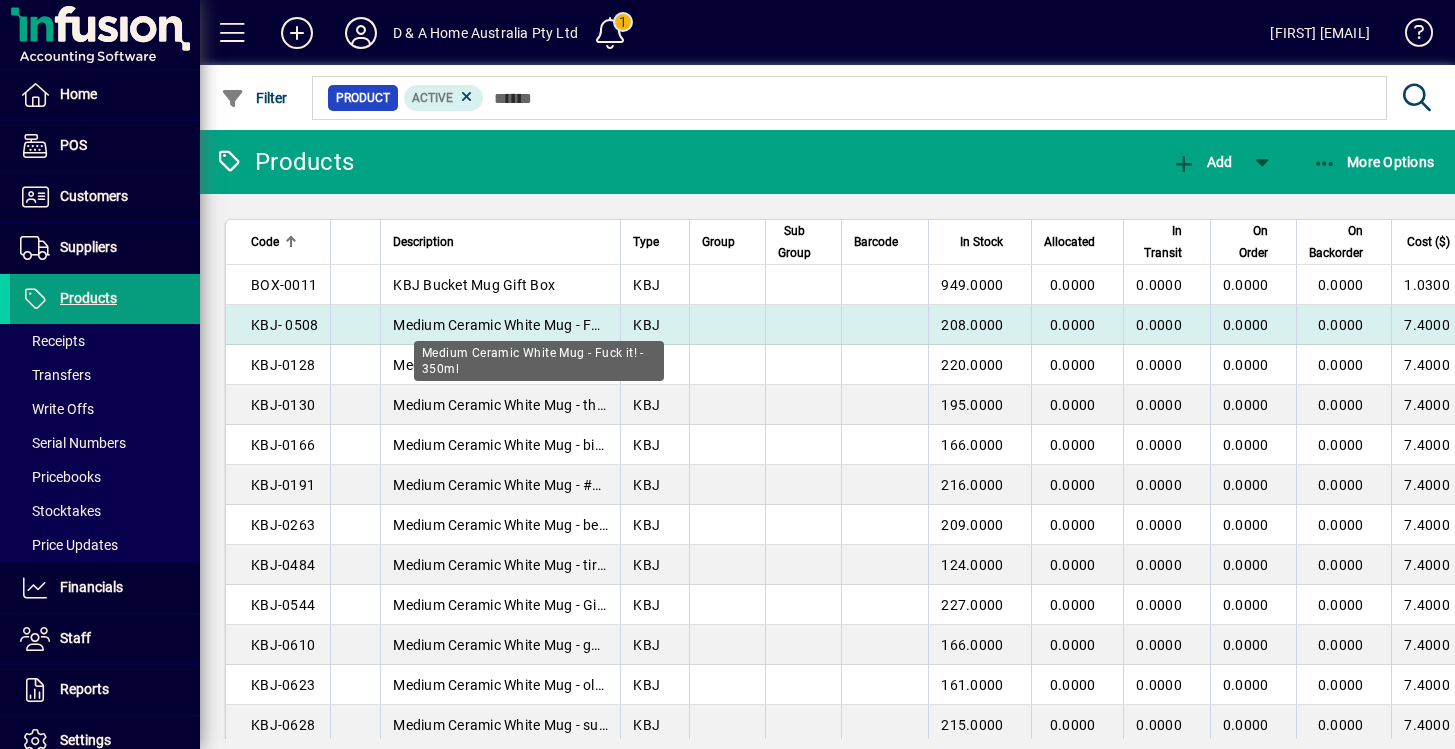 click on "Medium Ceramic White Mug - Fuck it! - 350ml" at bounding box center [537, 325] 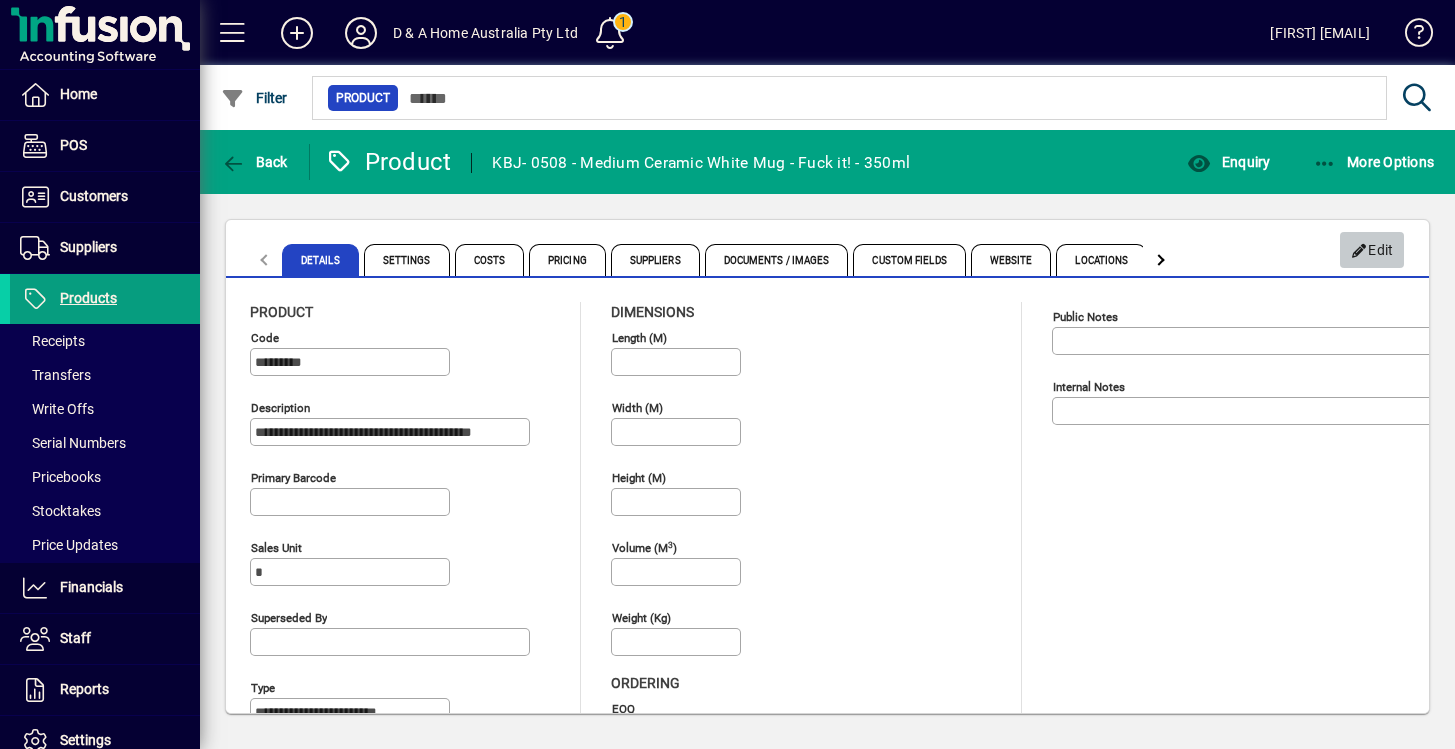 click on "Edit" 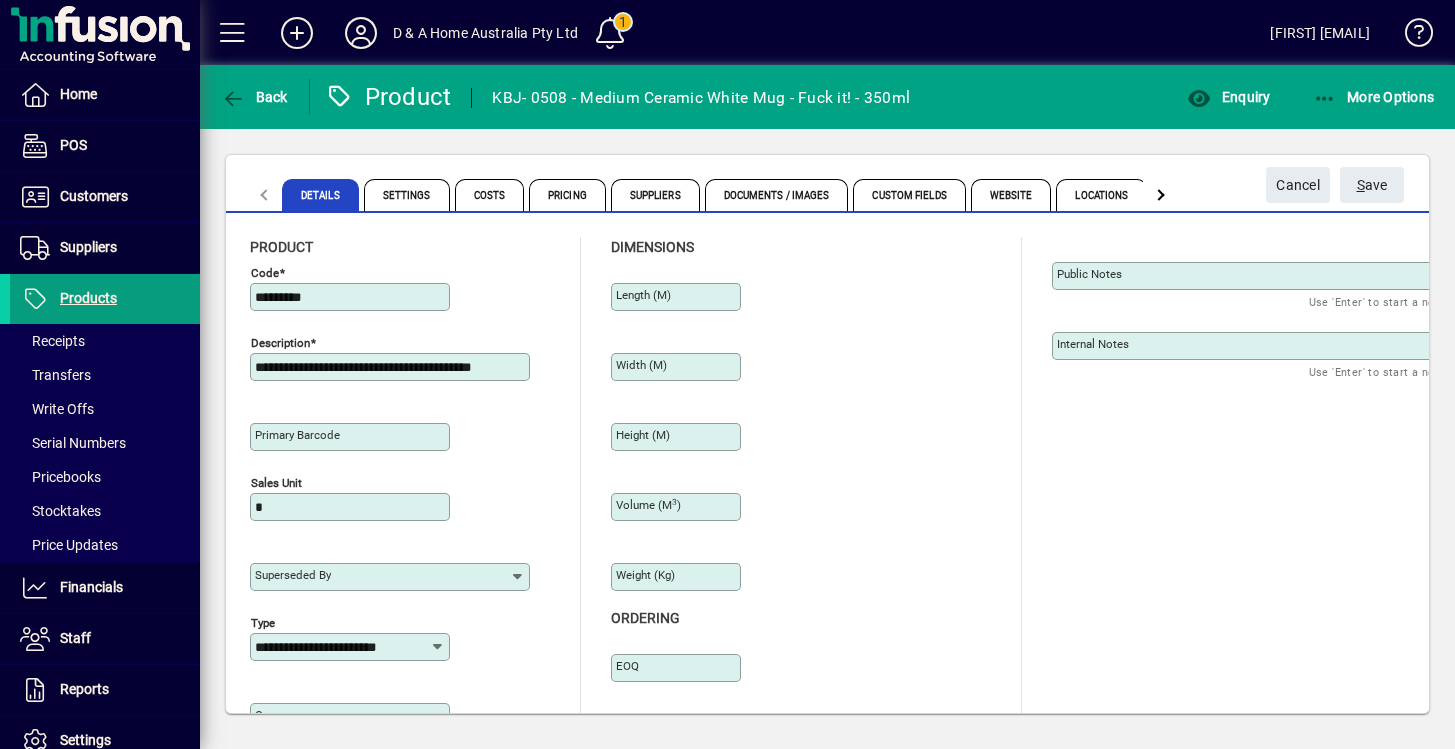 click on "*********" at bounding box center (352, 297) 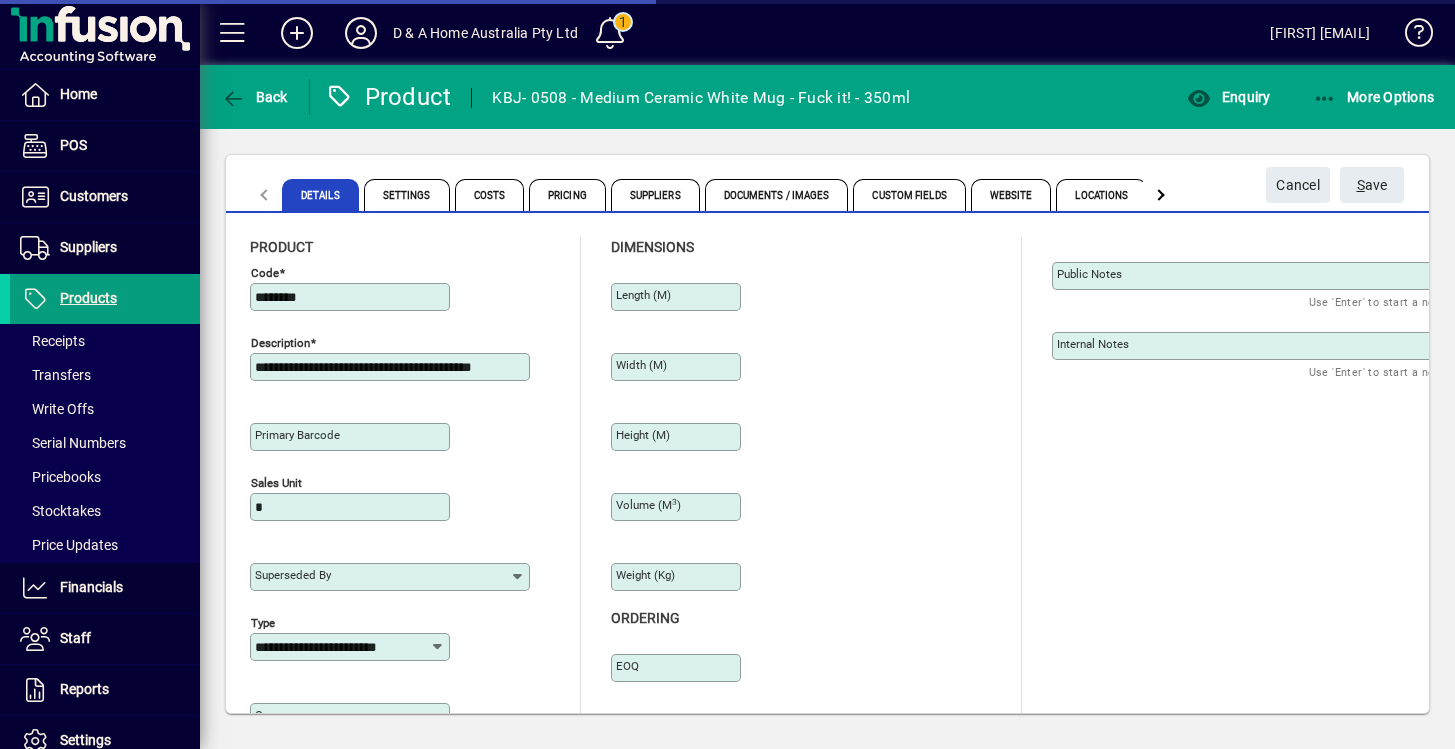 type on "********" 